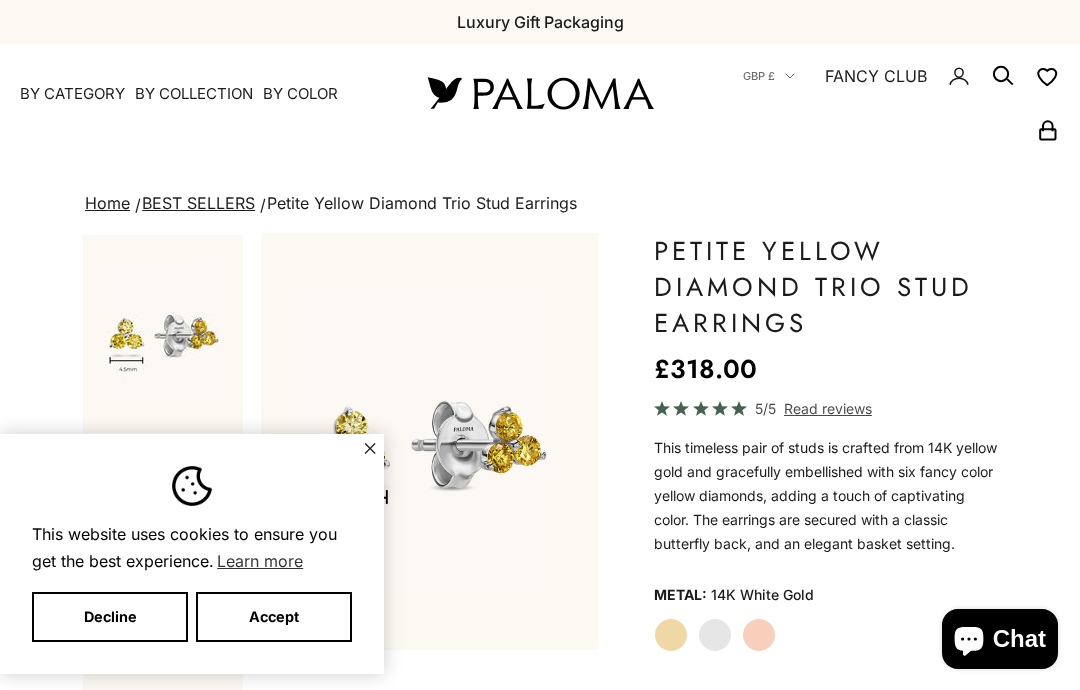 scroll, scrollTop: 0, scrollLeft: 0, axis: both 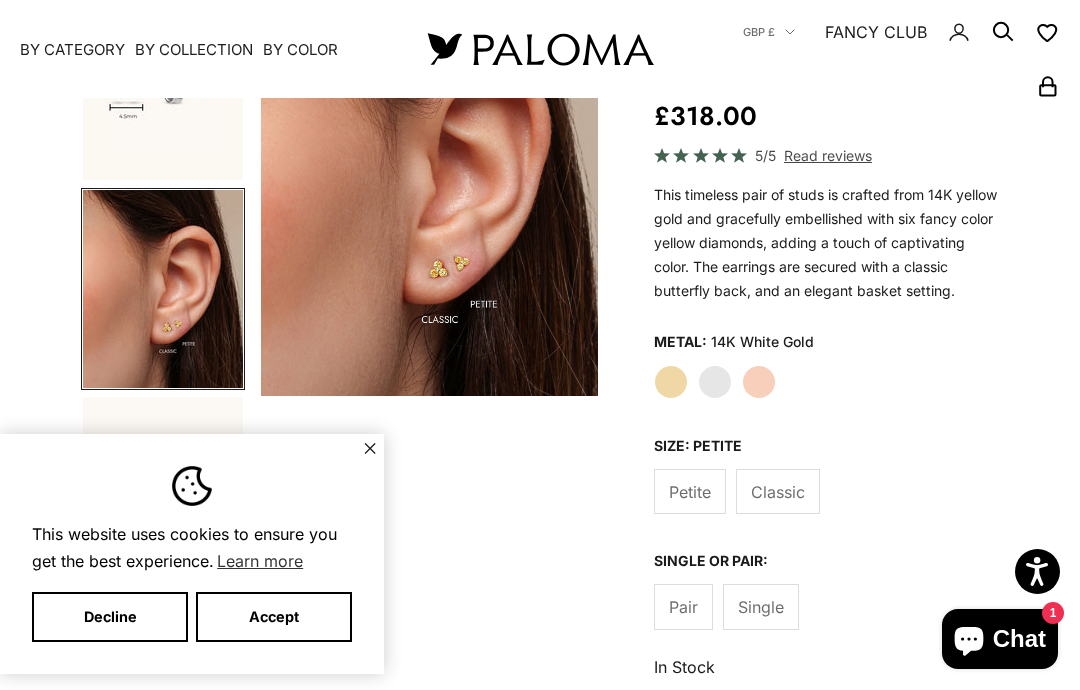 click on "Classic" 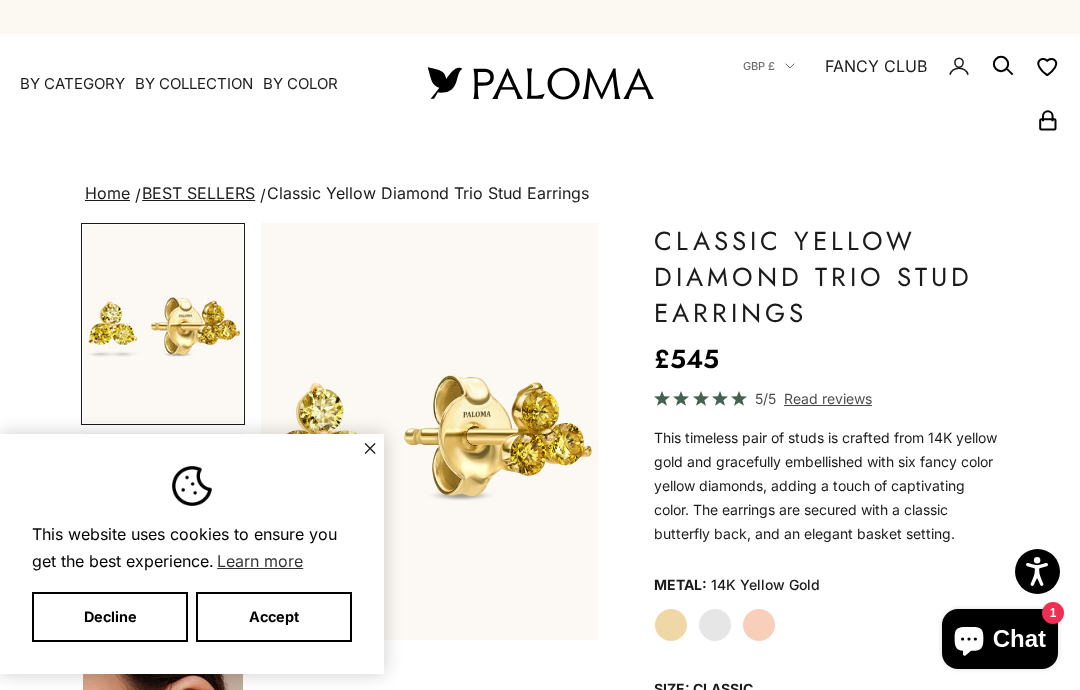 scroll, scrollTop: 0, scrollLeft: 0, axis: both 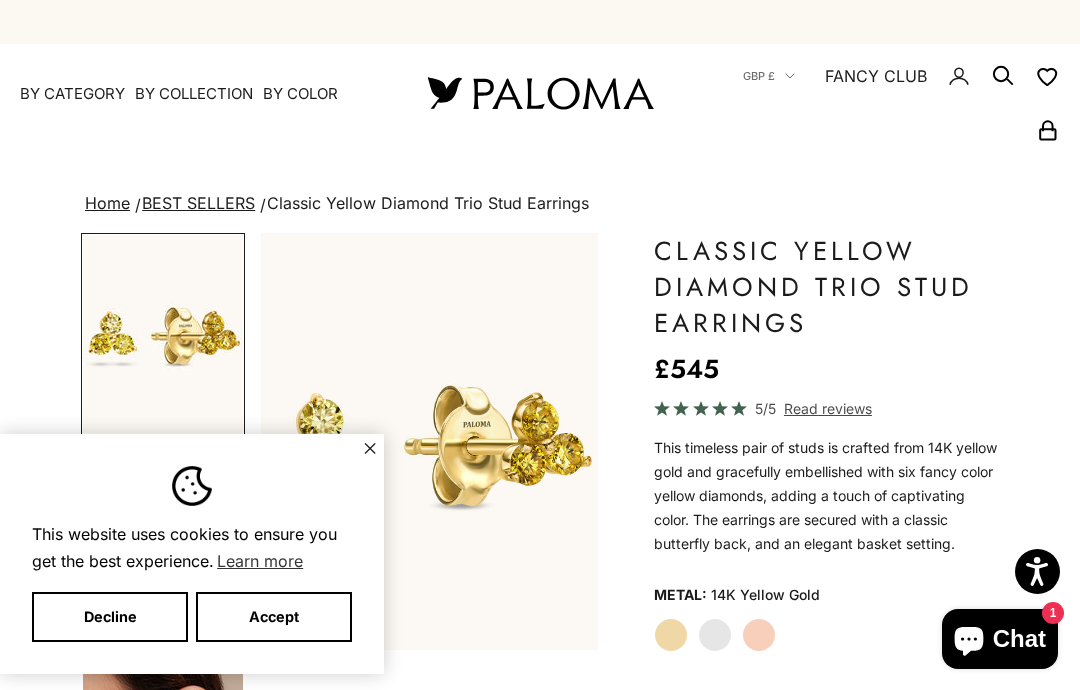 click 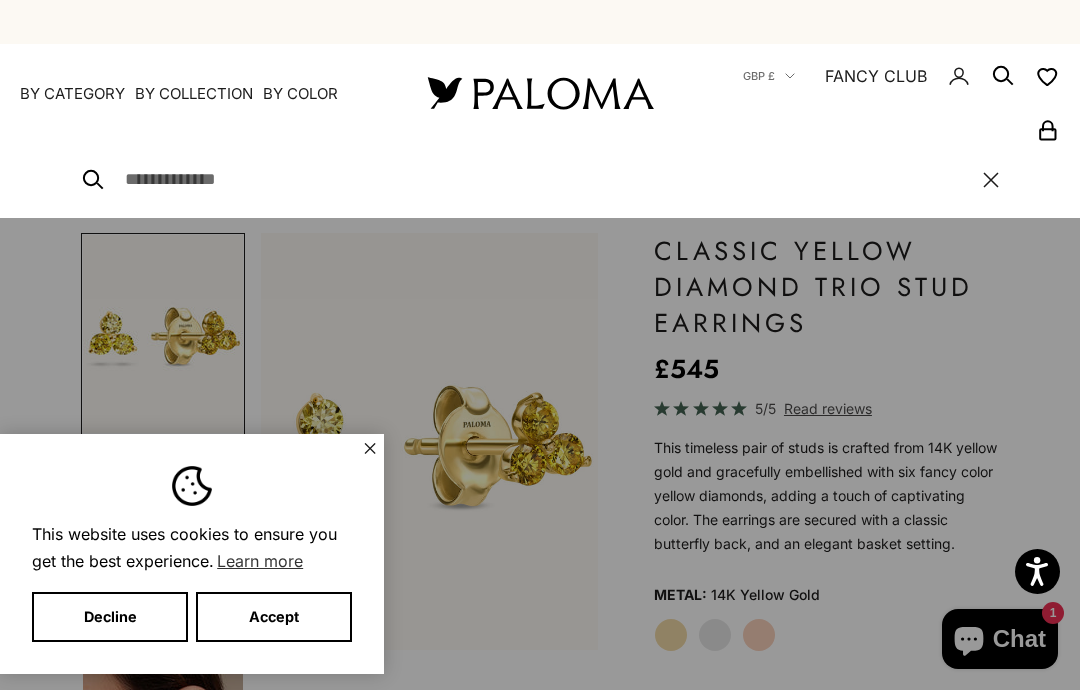 click at bounding box center (544, 180) 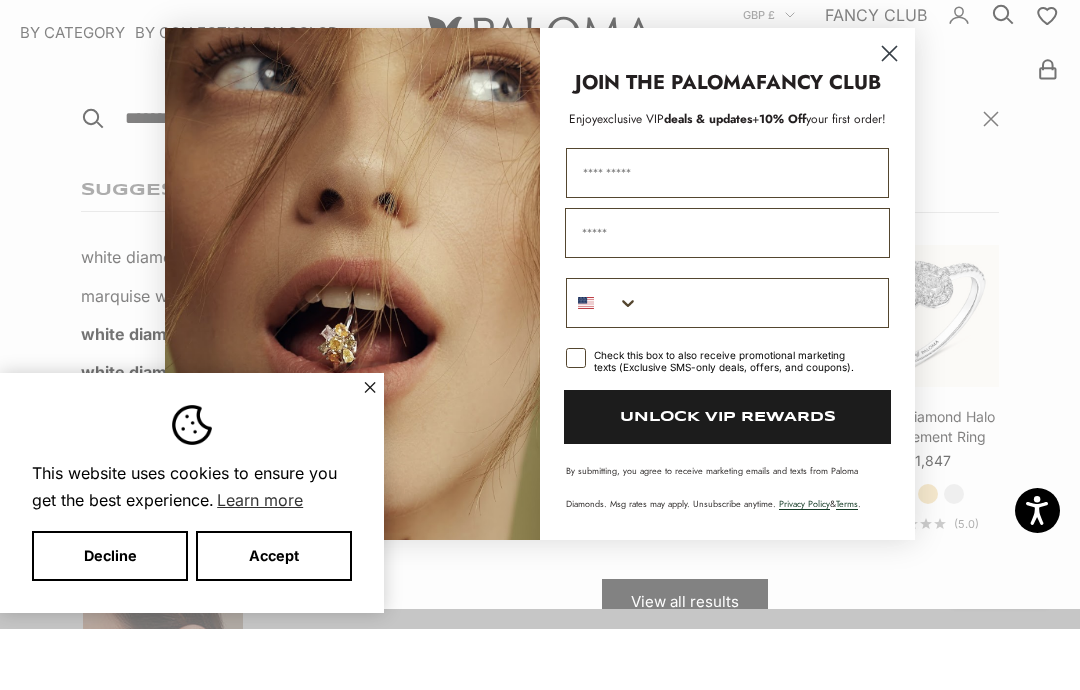 scroll, scrollTop: 64, scrollLeft: 0, axis: vertical 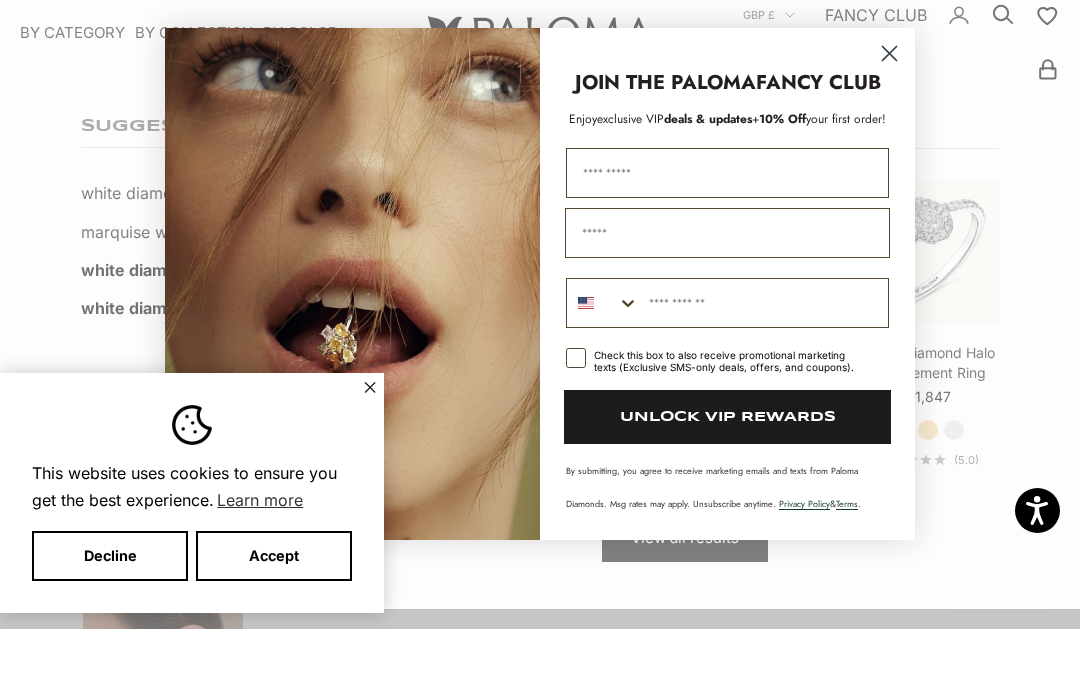 type on "**********" 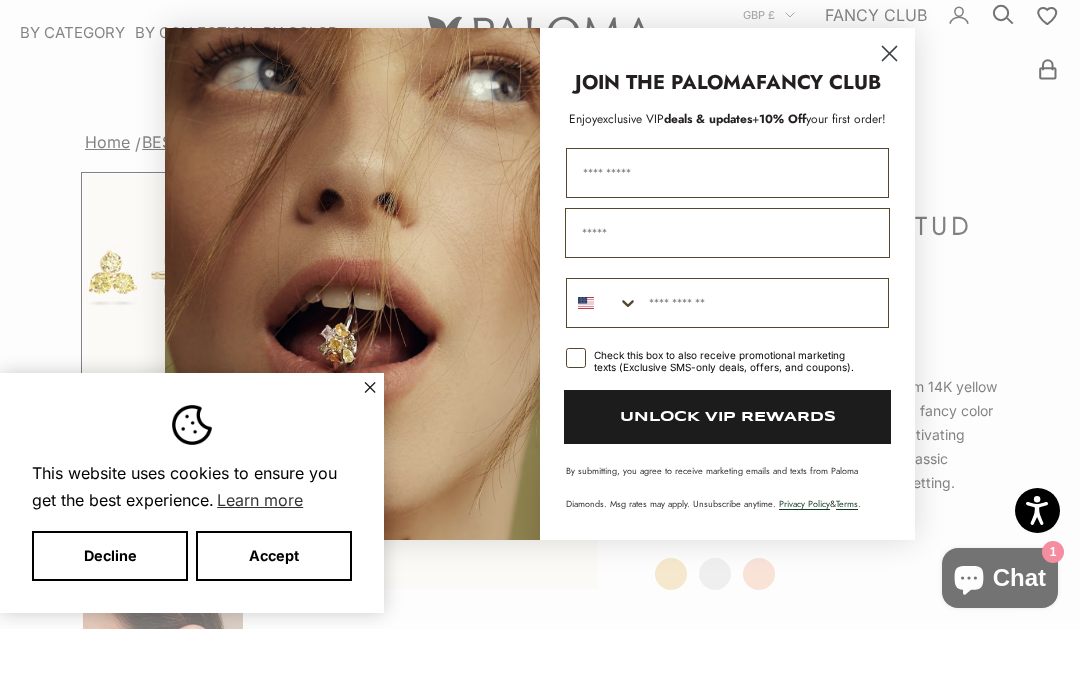 scroll, scrollTop: 61, scrollLeft: 0, axis: vertical 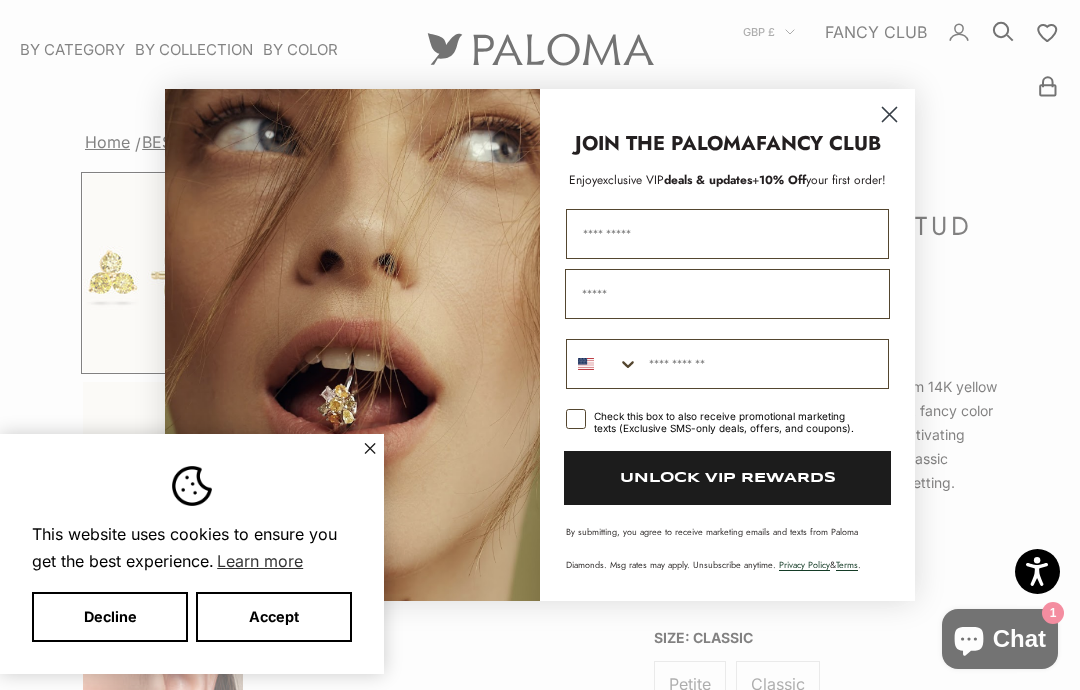 click 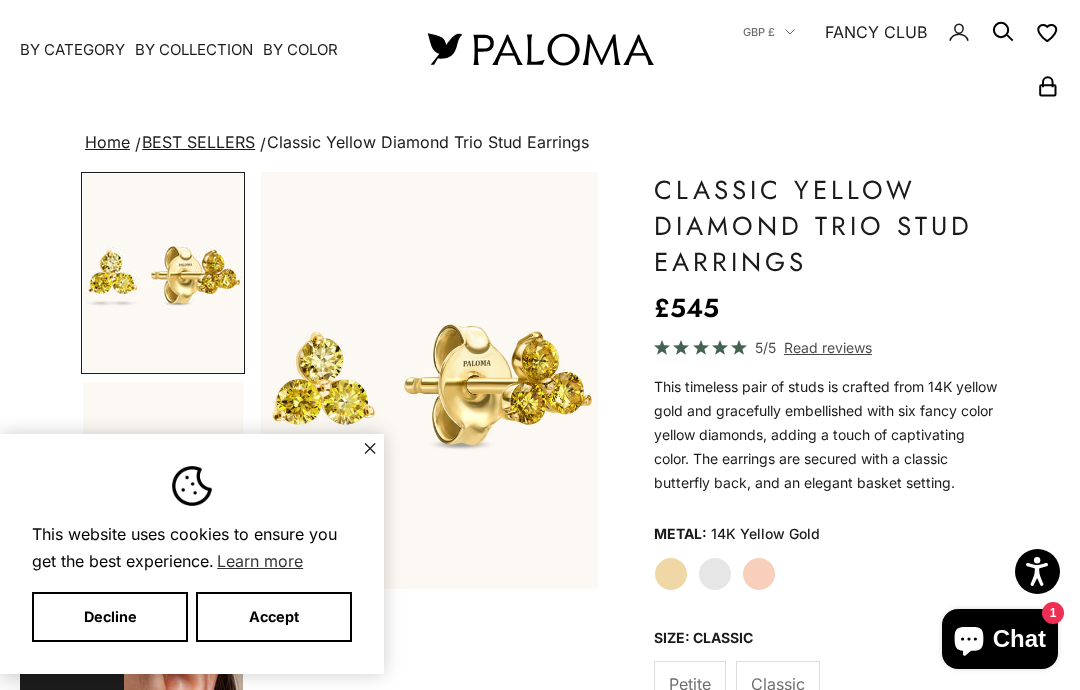 click on "Accept" at bounding box center [274, 617] 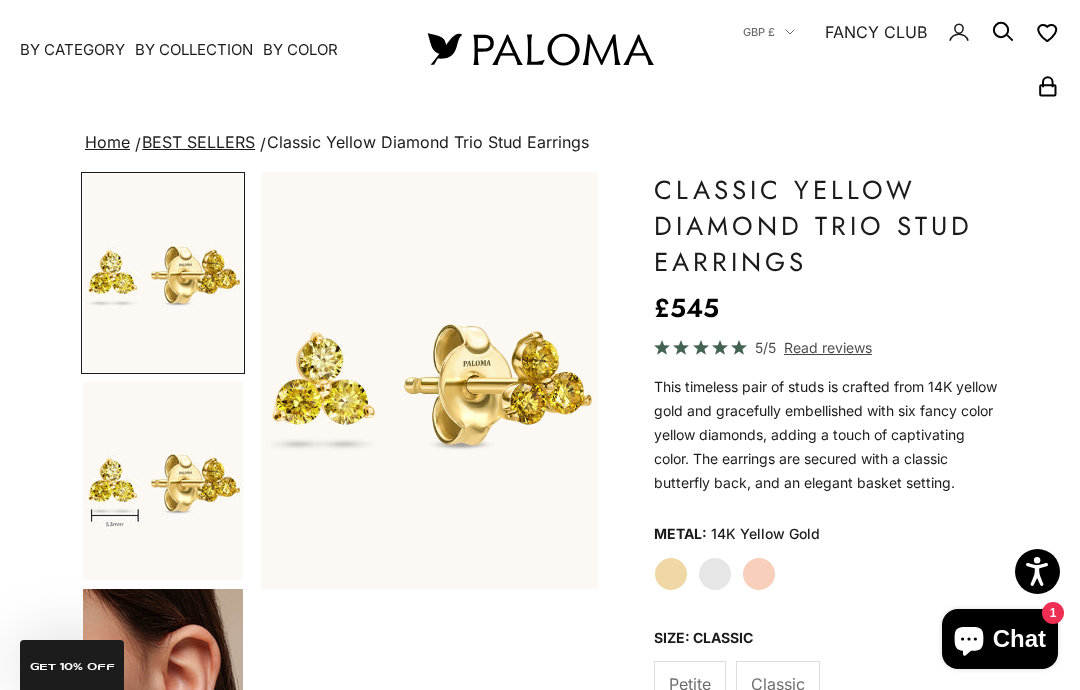 click 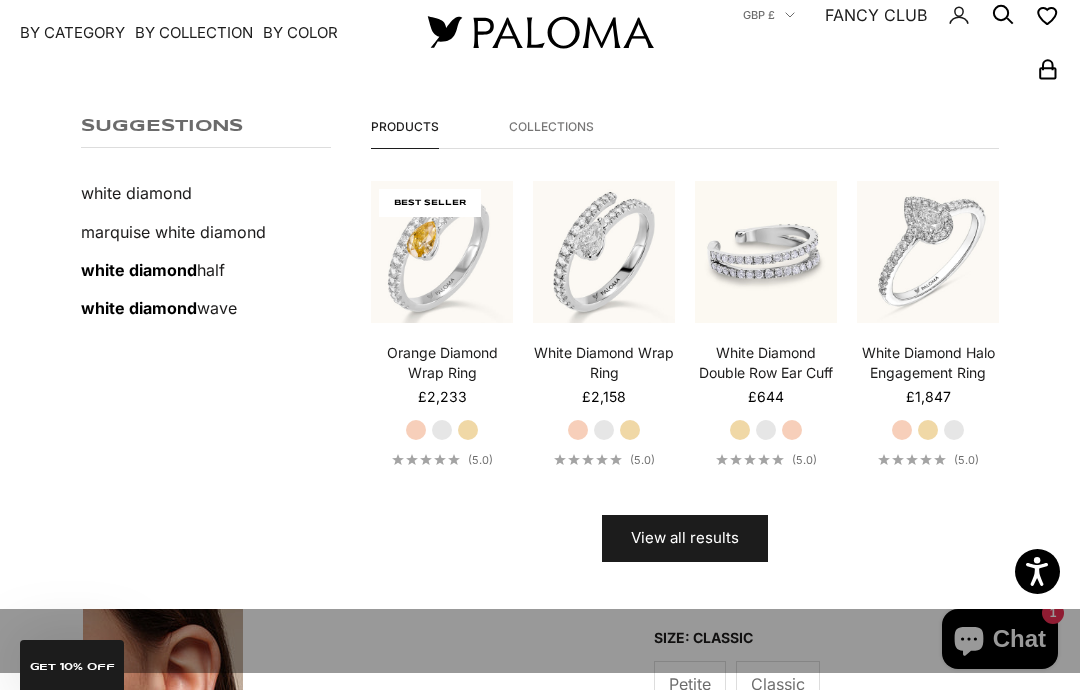 click on "View all results" at bounding box center (685, 539) 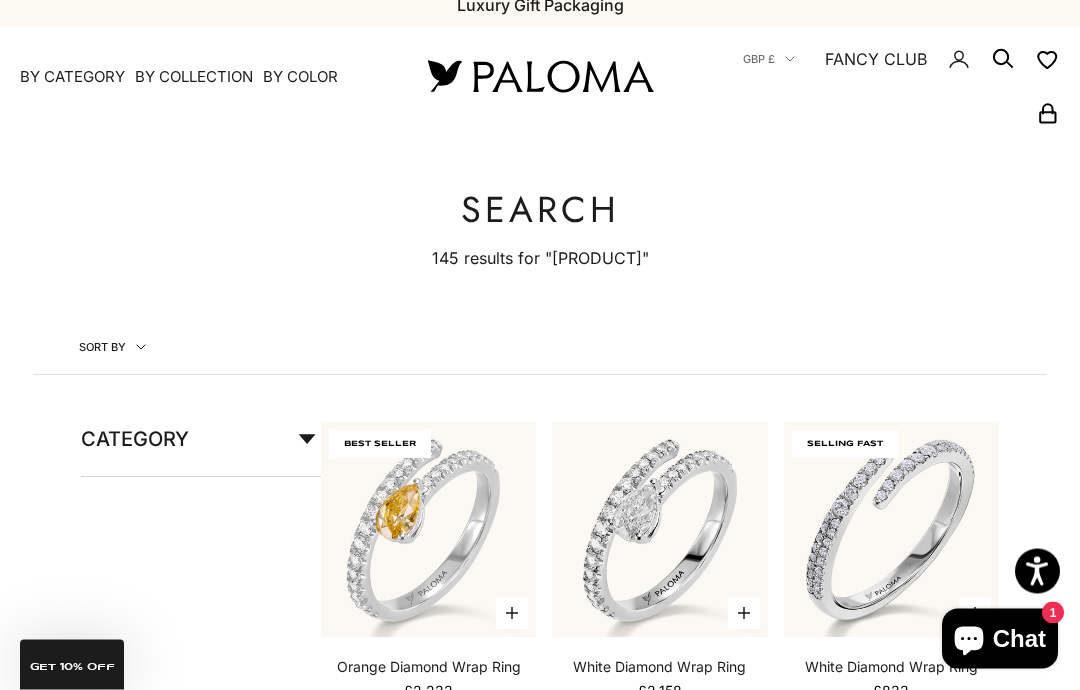 scroll, scrollTop: 0, scrollLeft: 0, axis: both 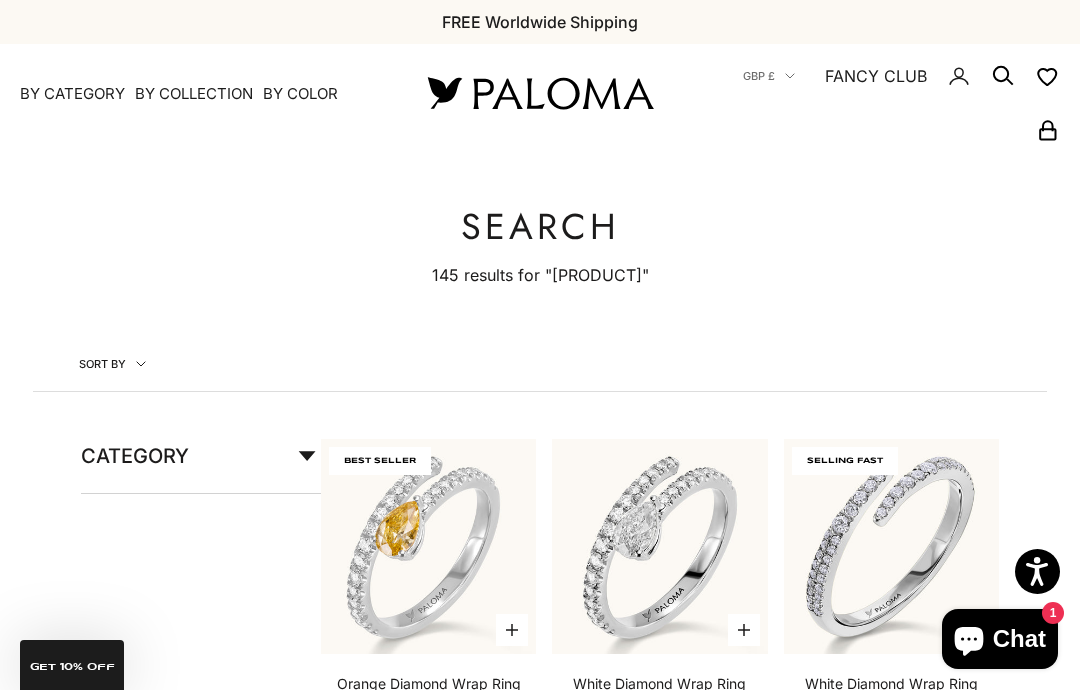 click 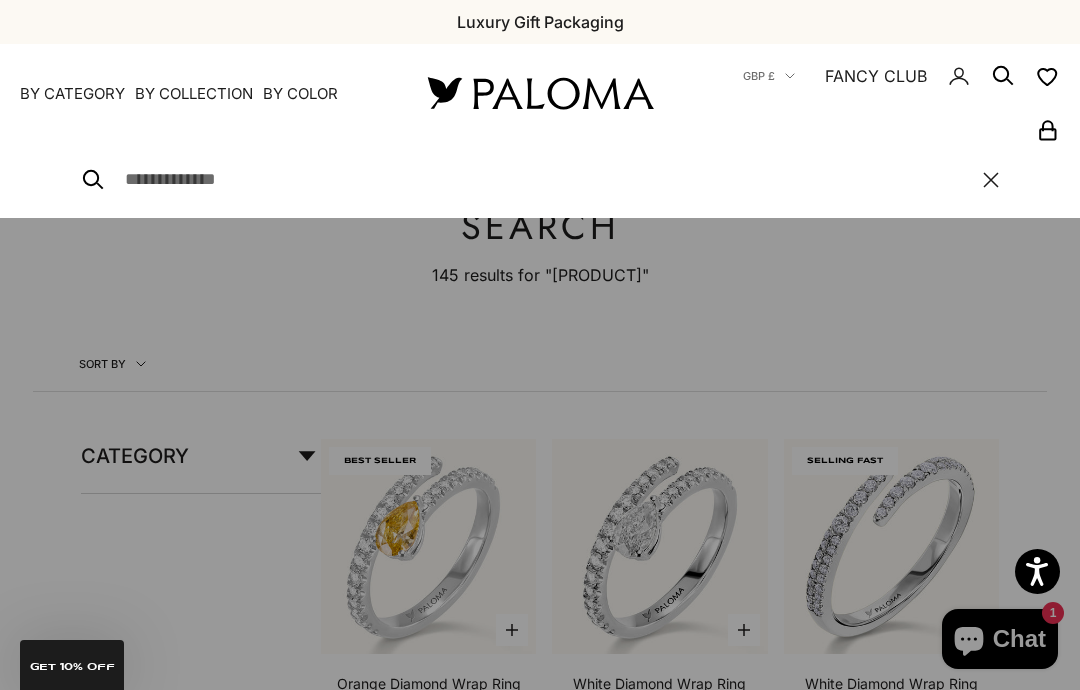 click on "Close" at bounding box center [540, 180] 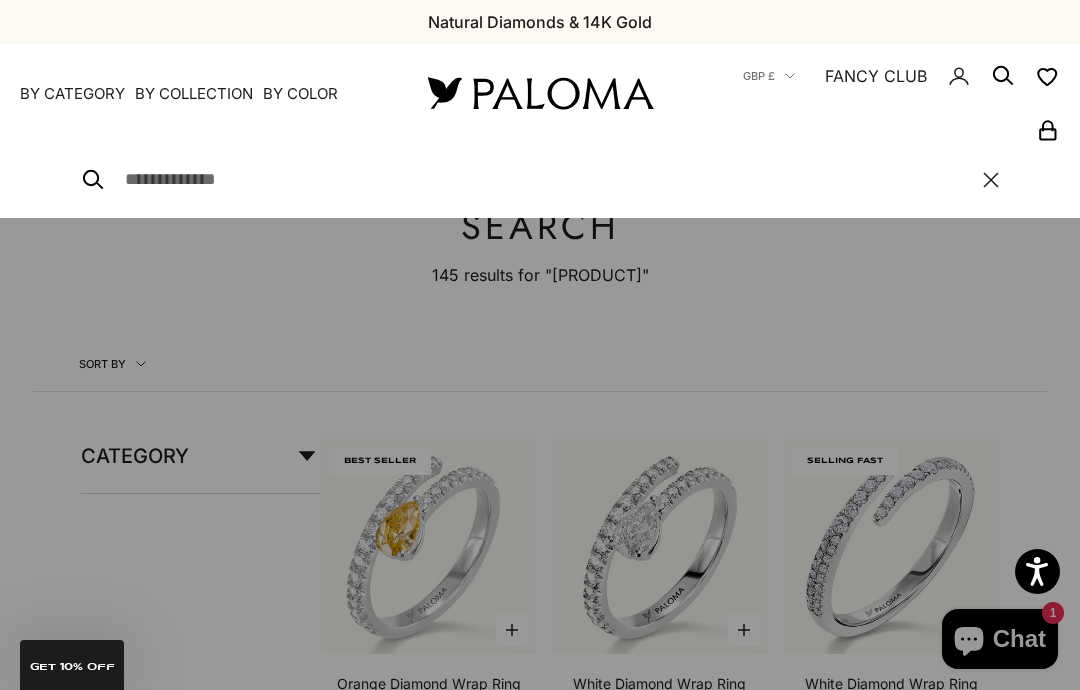 click at bounding box center [544, 180] 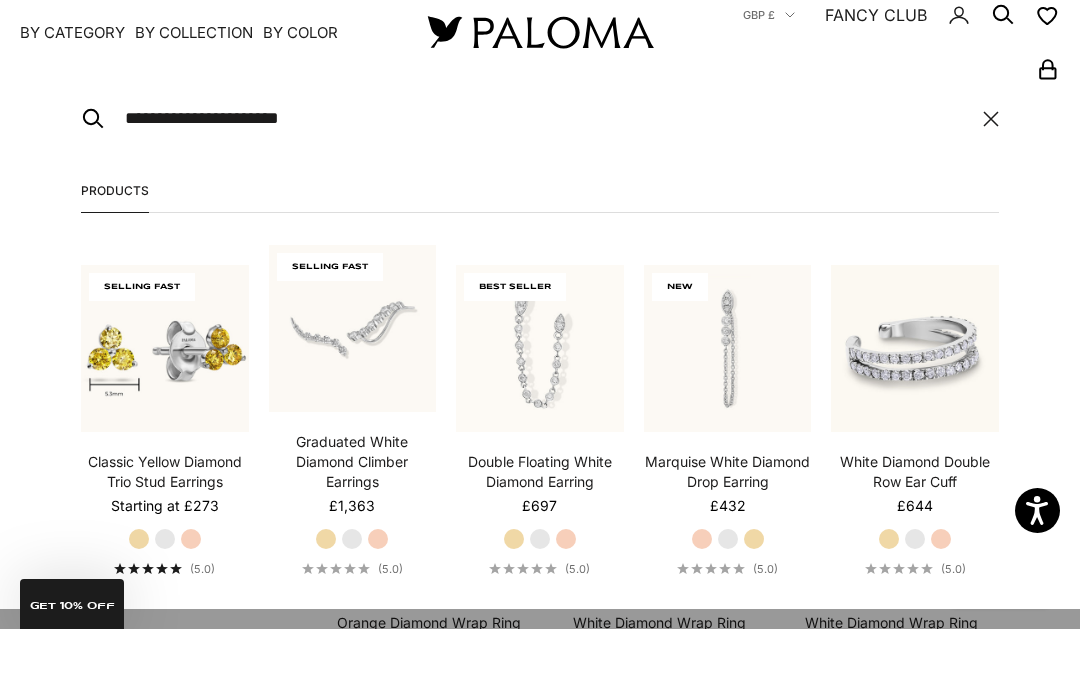 type on "**********" 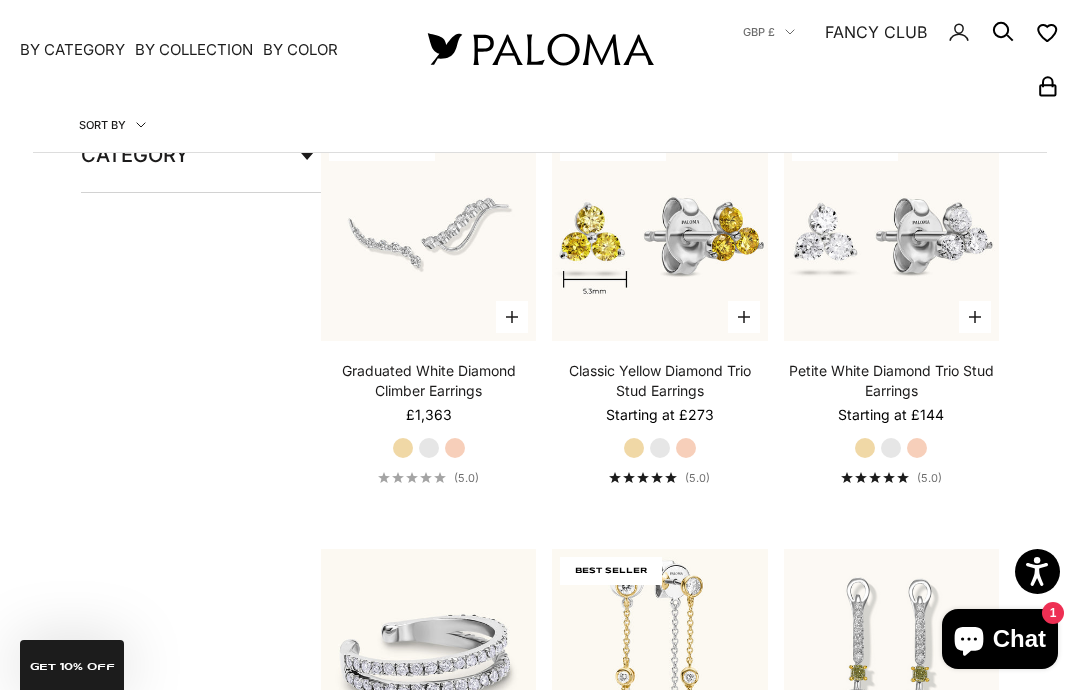 scroll, scrollTop: 329, scrollLeft: 0, axis: vertical 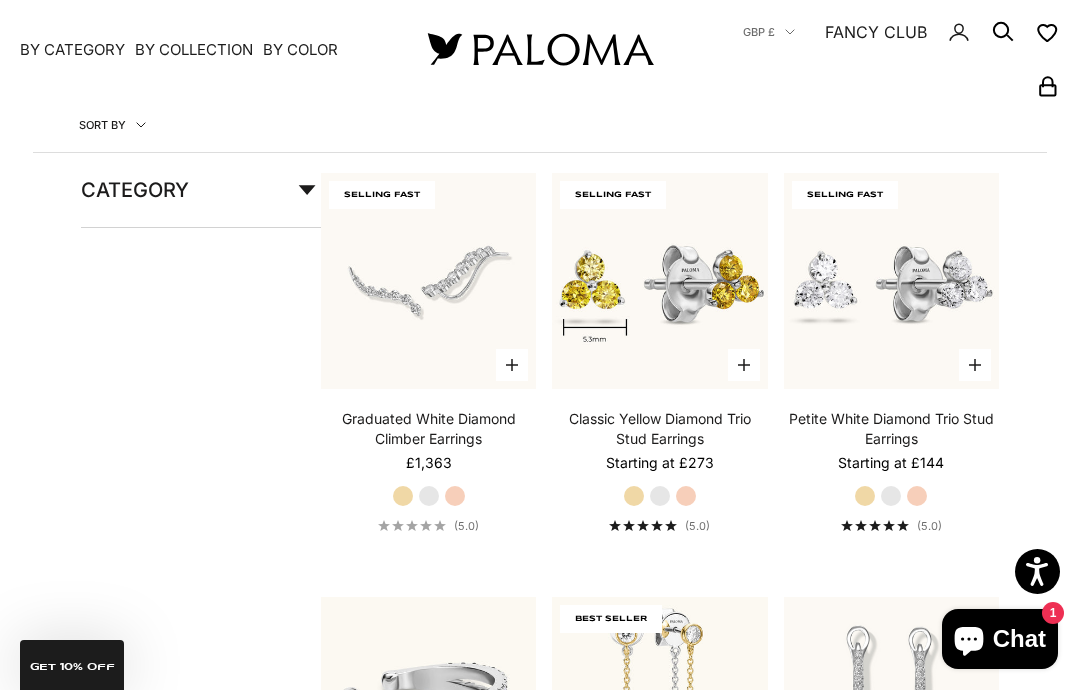 click at bounding box center [891, 281] 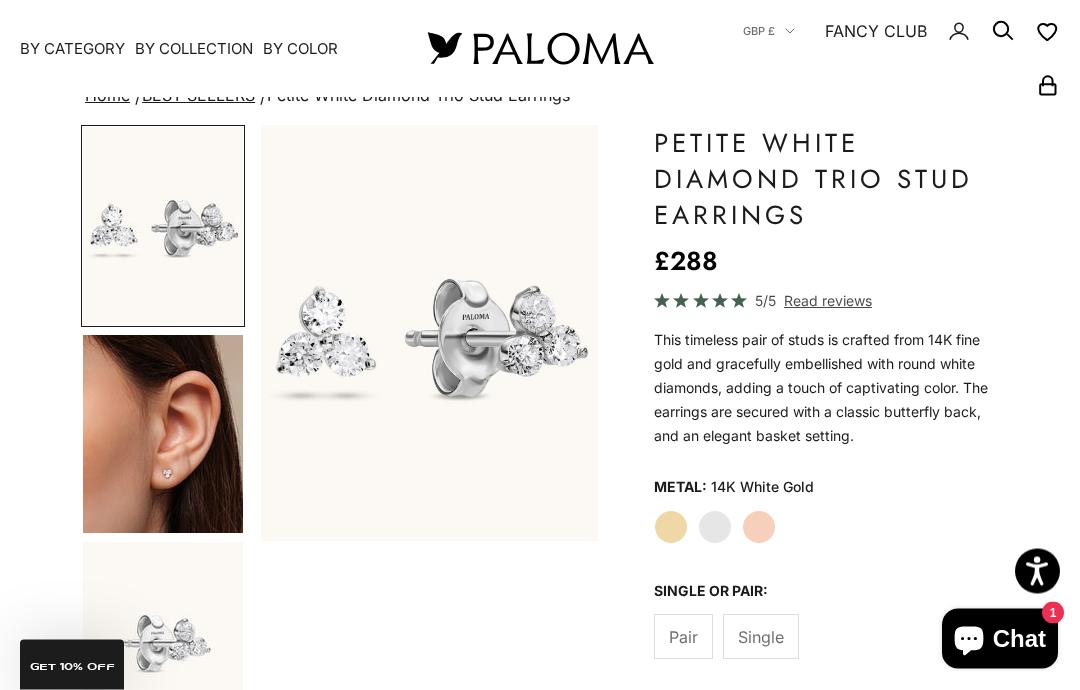 scroll, scrollTop: 108, scrollLeft: 0, axis: vertical 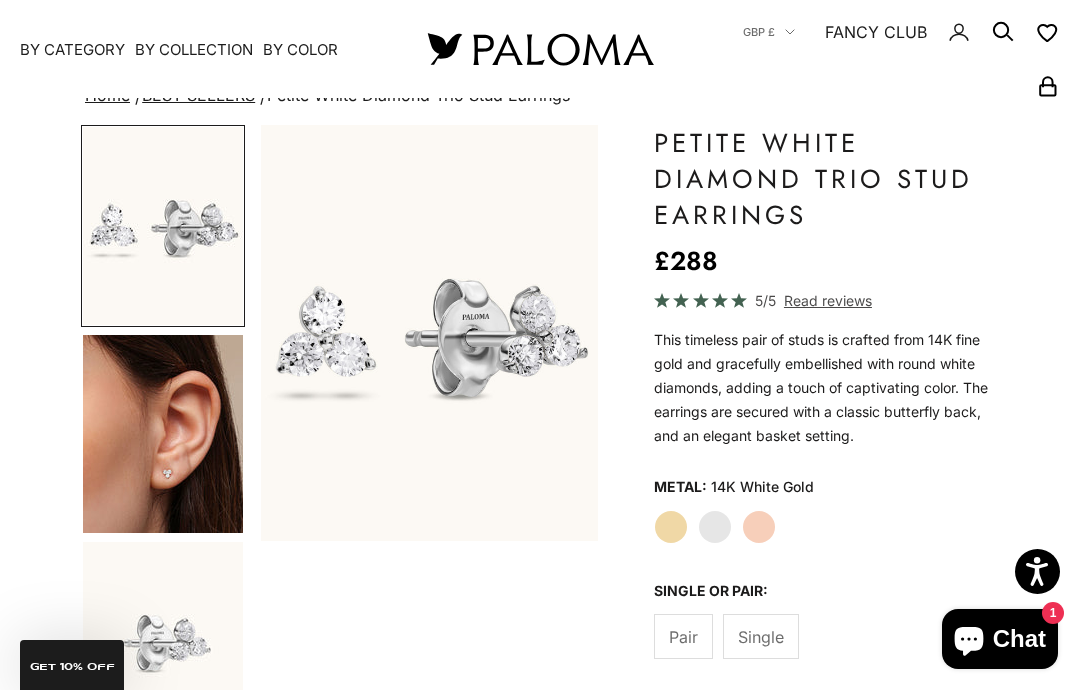 click on "Single" 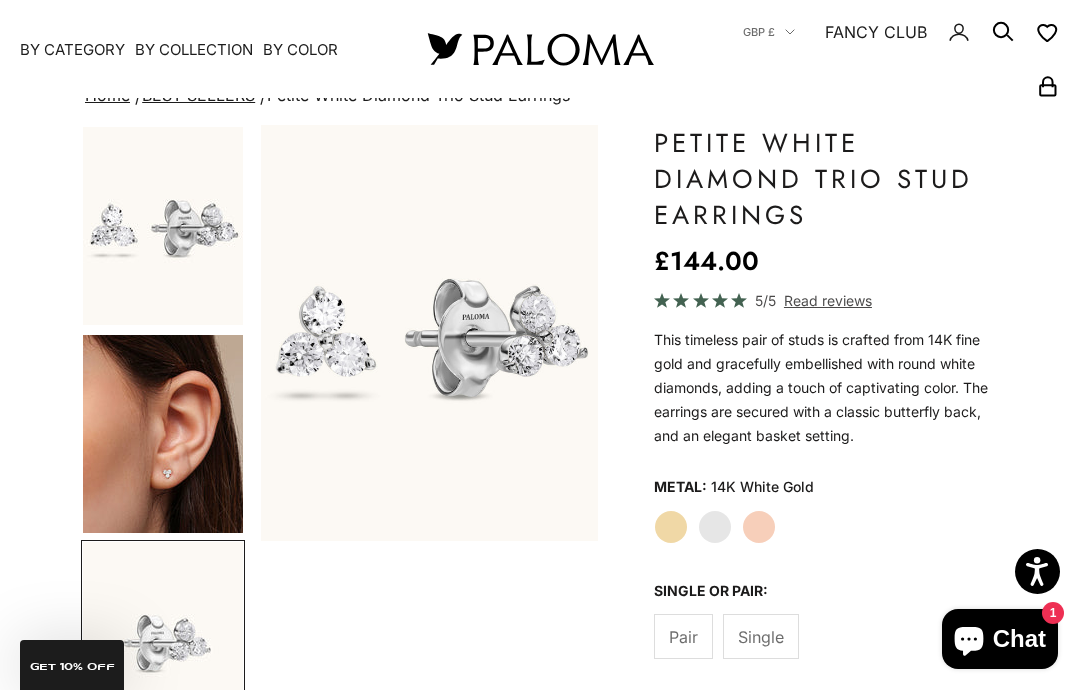 scroll, scrollTop: 0, scrollLeft: 722, axis: horizontal 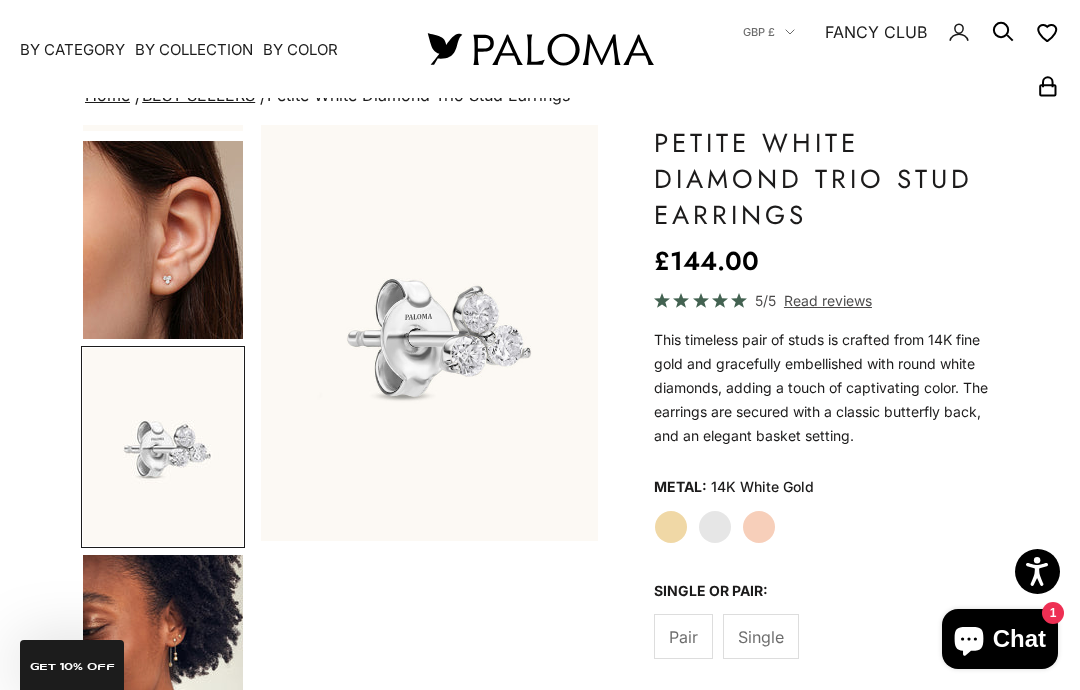 click on "Pair" 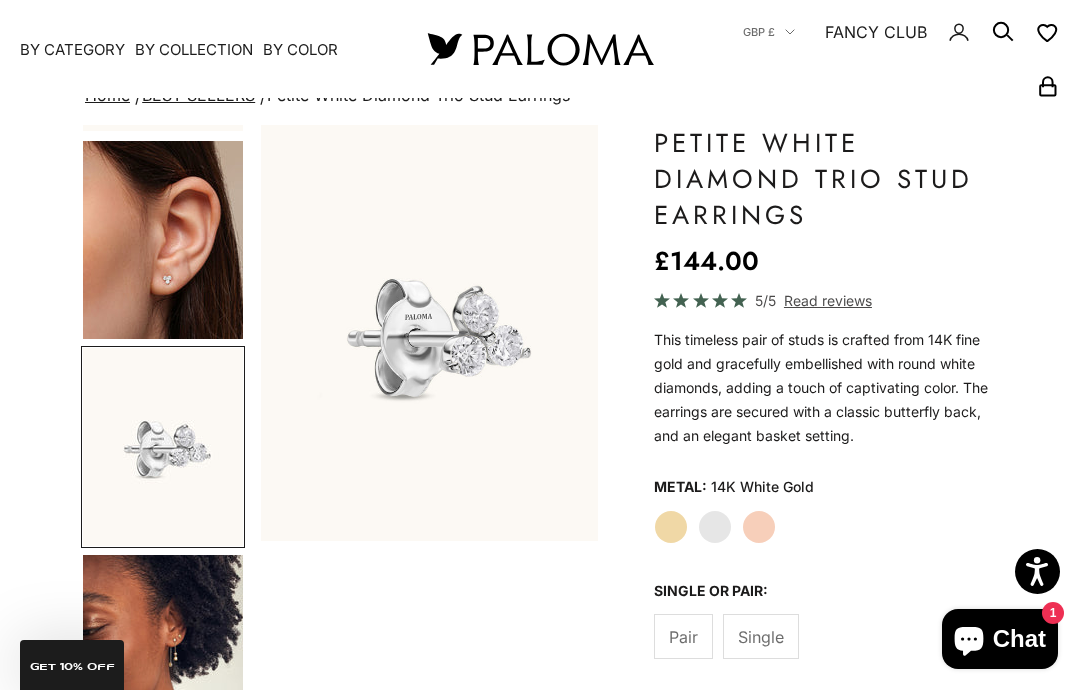 scroll, scrollTop: 0, scrollLeft: 0, axis: both 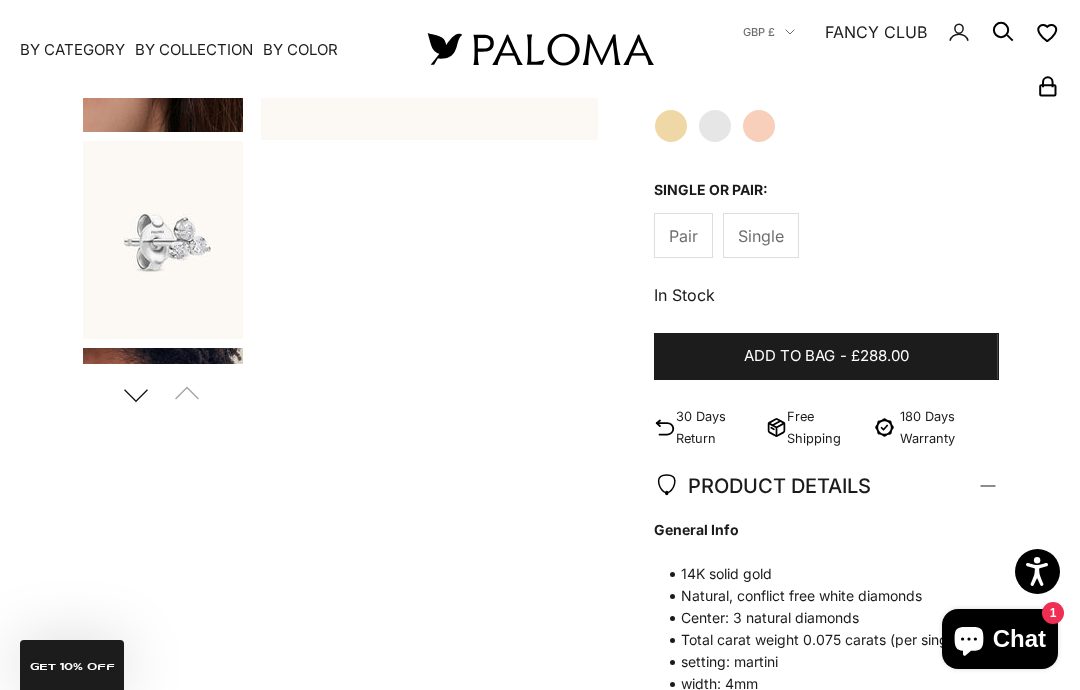 click on "Add to bag  -  £288.00" at bounding box center [826, 357] 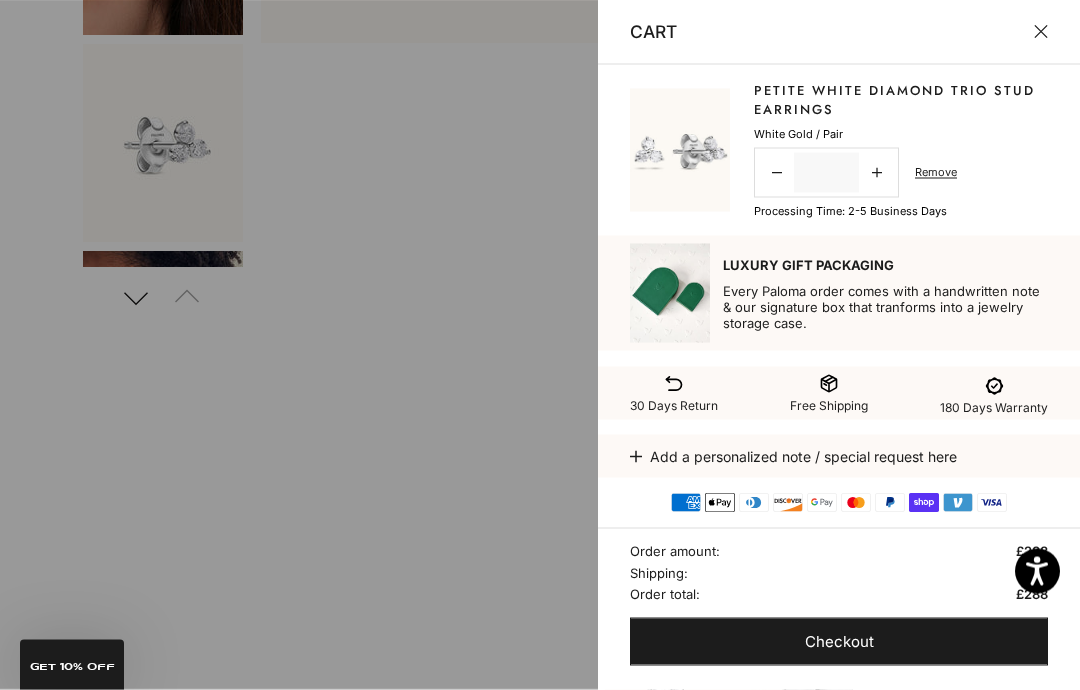 scroll, scrollTop: 606, scrollLeft: 0, axis: vertical 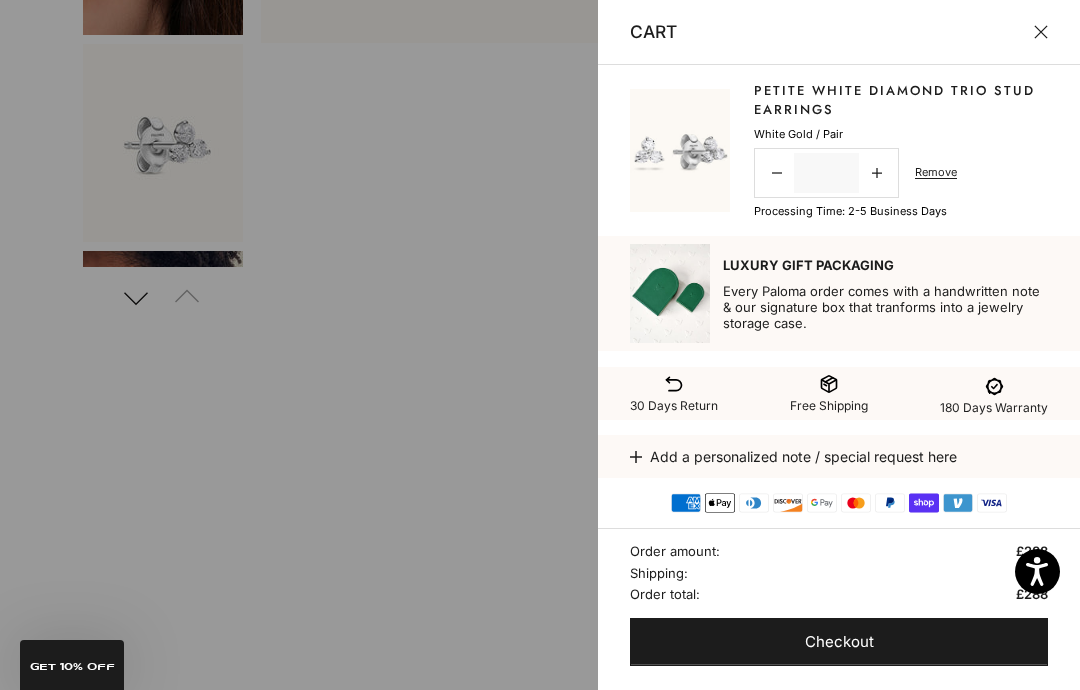 click on "Checkout" at bounding box center [839, 642] 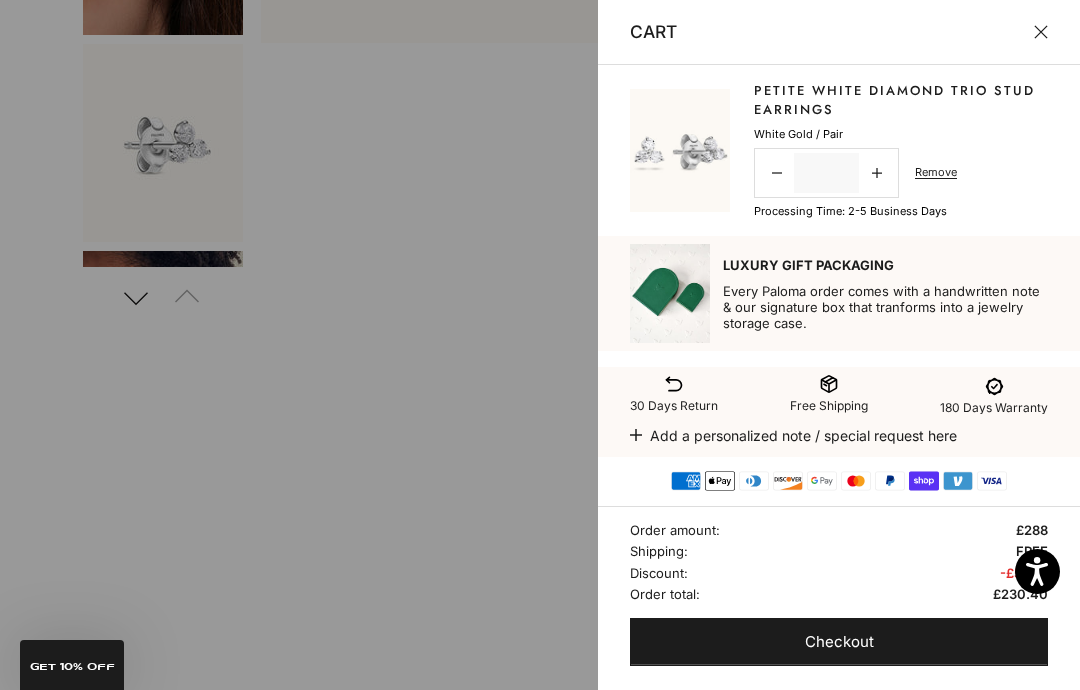 scroll, scrollTop: 120, scrollLeft: 0, axis: vertical 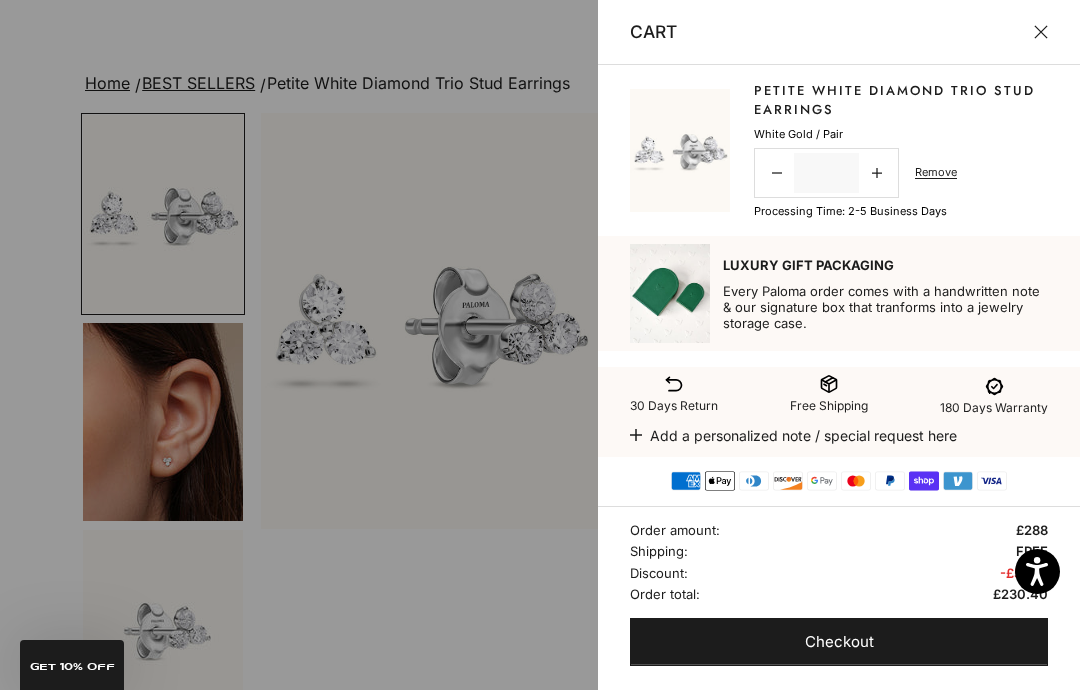 click on "Remove" at bounding box center (936, 172) 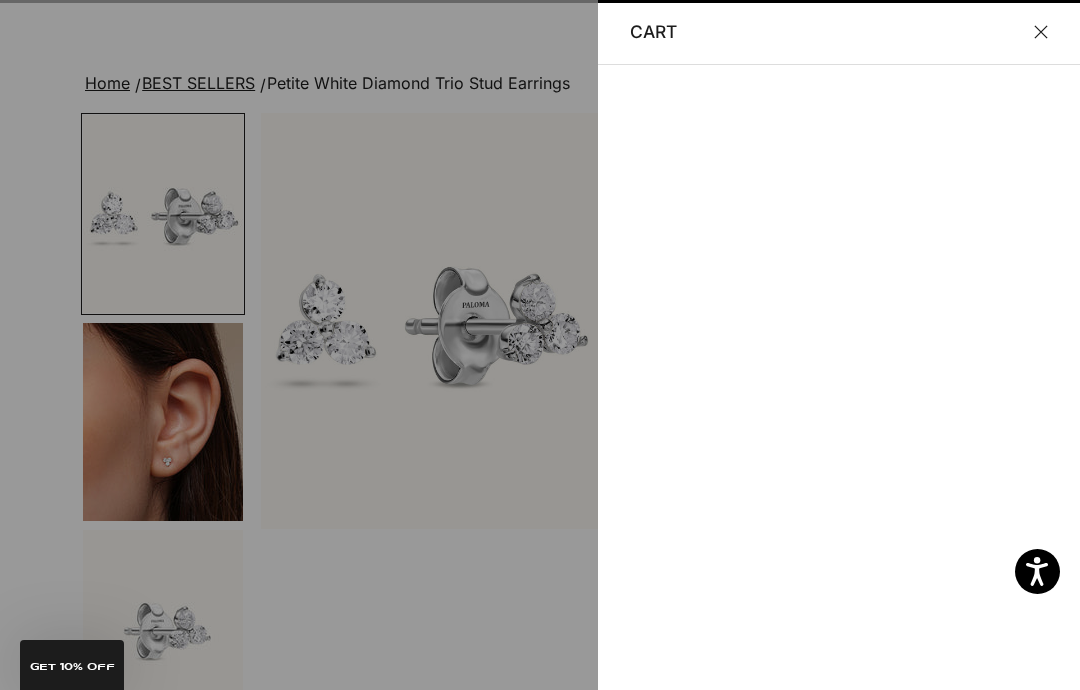 scroll, scrollTop: 0, scrollLeft: 0, axis: both 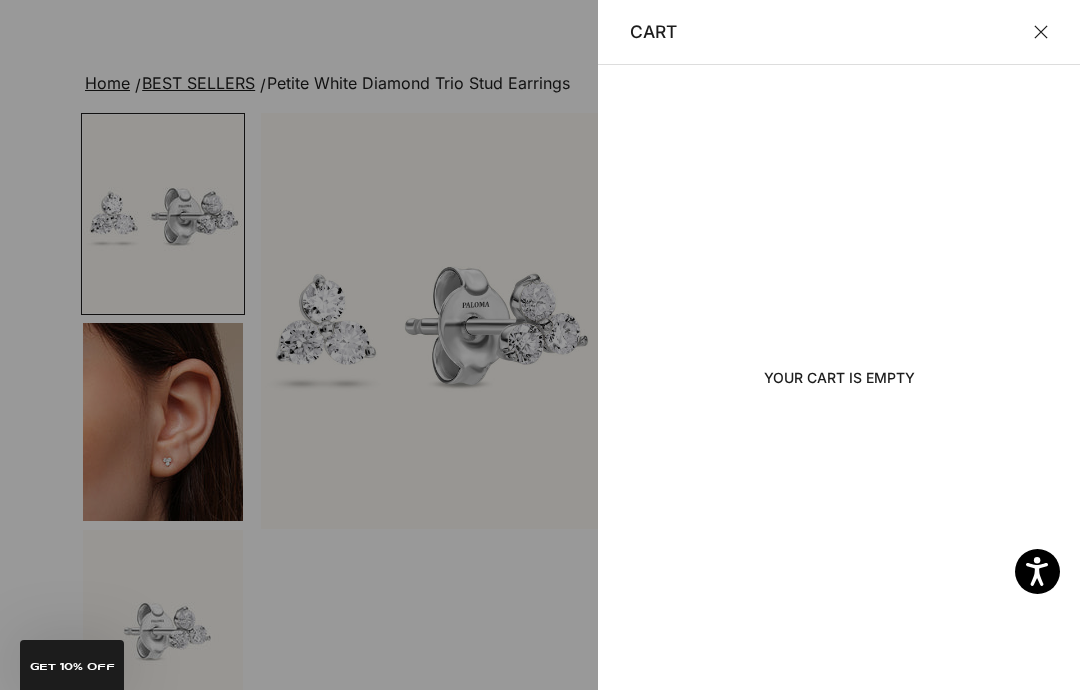 click at bounding box center (1041, 32) 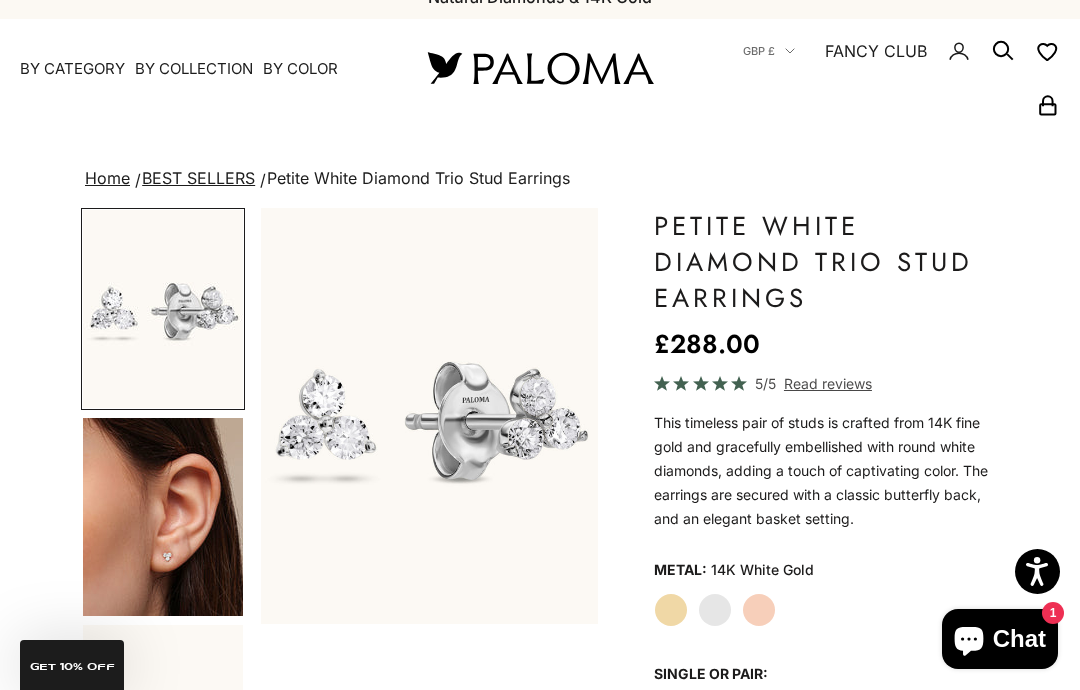 scroll, scrollTop: 0, scrollLeft: 0, axis: both 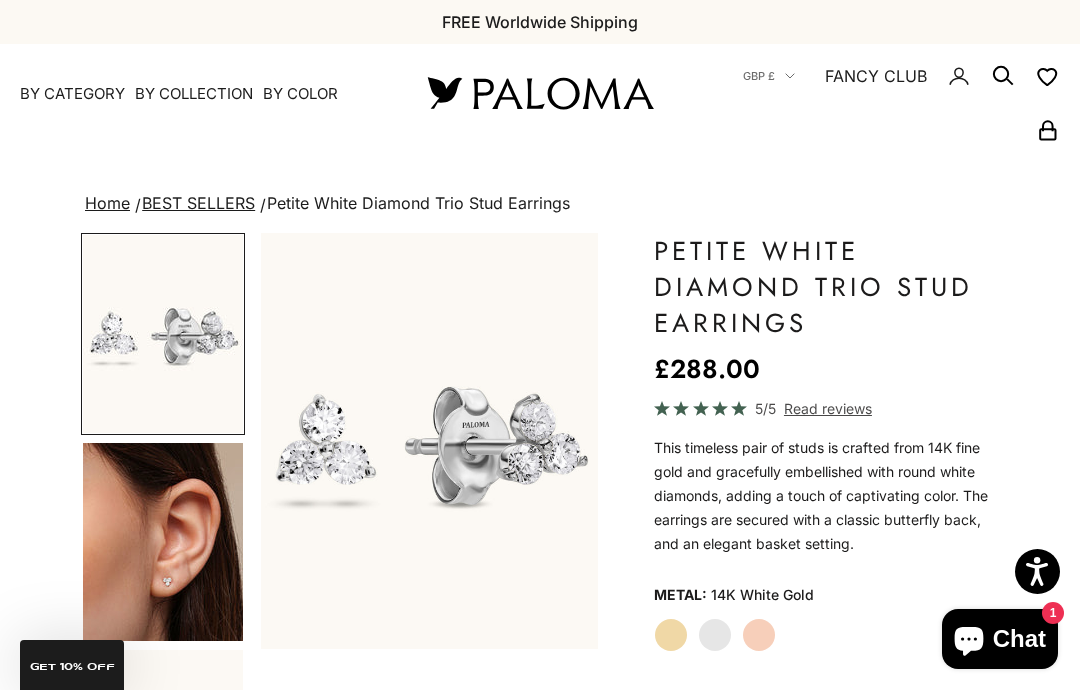 click 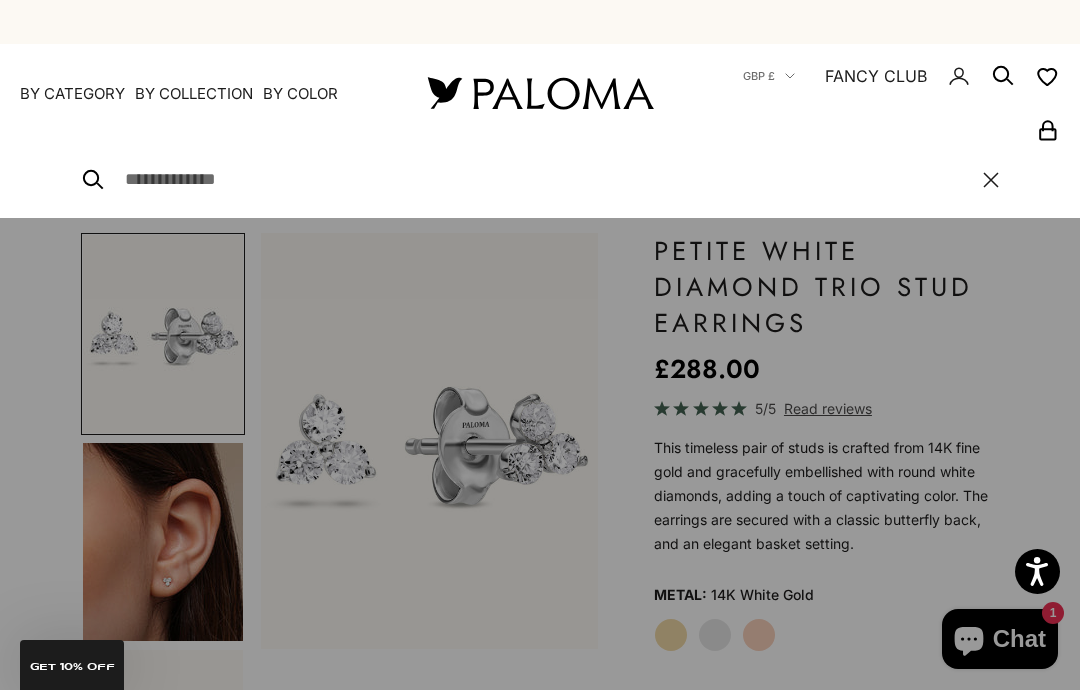 click on "Close" at bounding box center (540, 180) 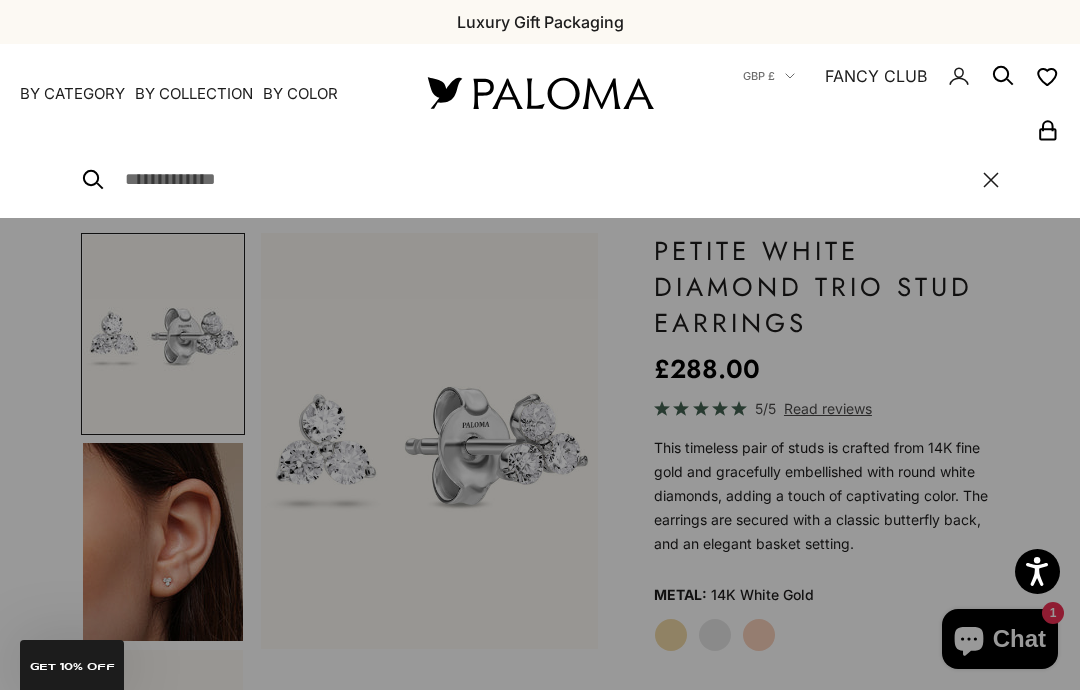 click at bounding box center (544, 180) 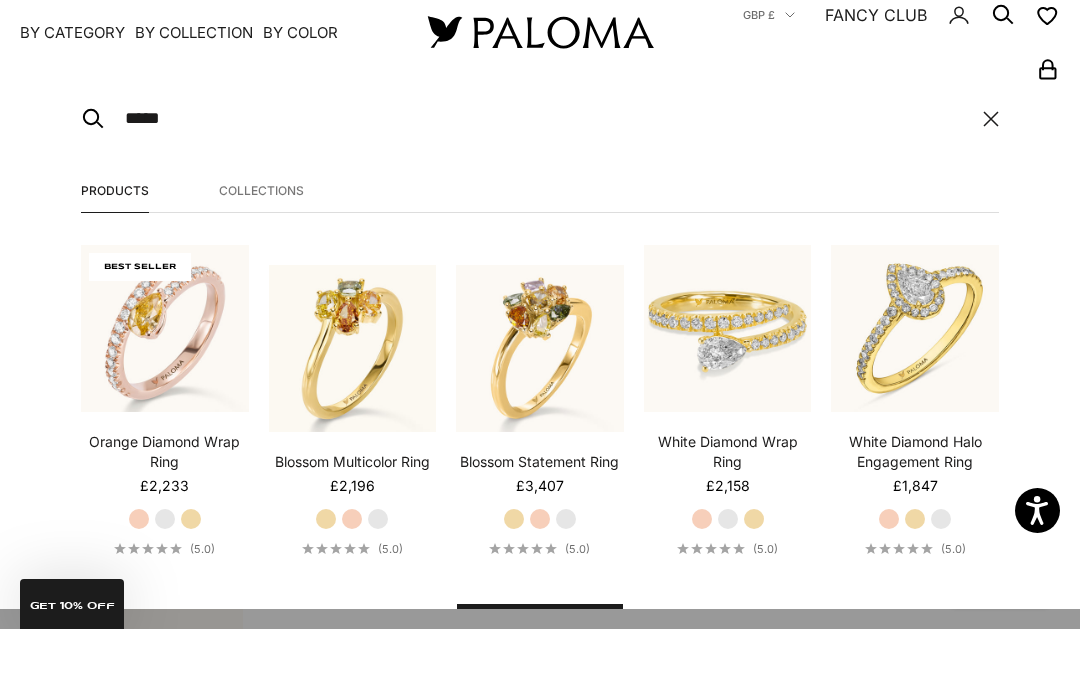 type on "*****" 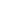 scroll, scrollTop: 0, scrollLeft: 0, axis: both 